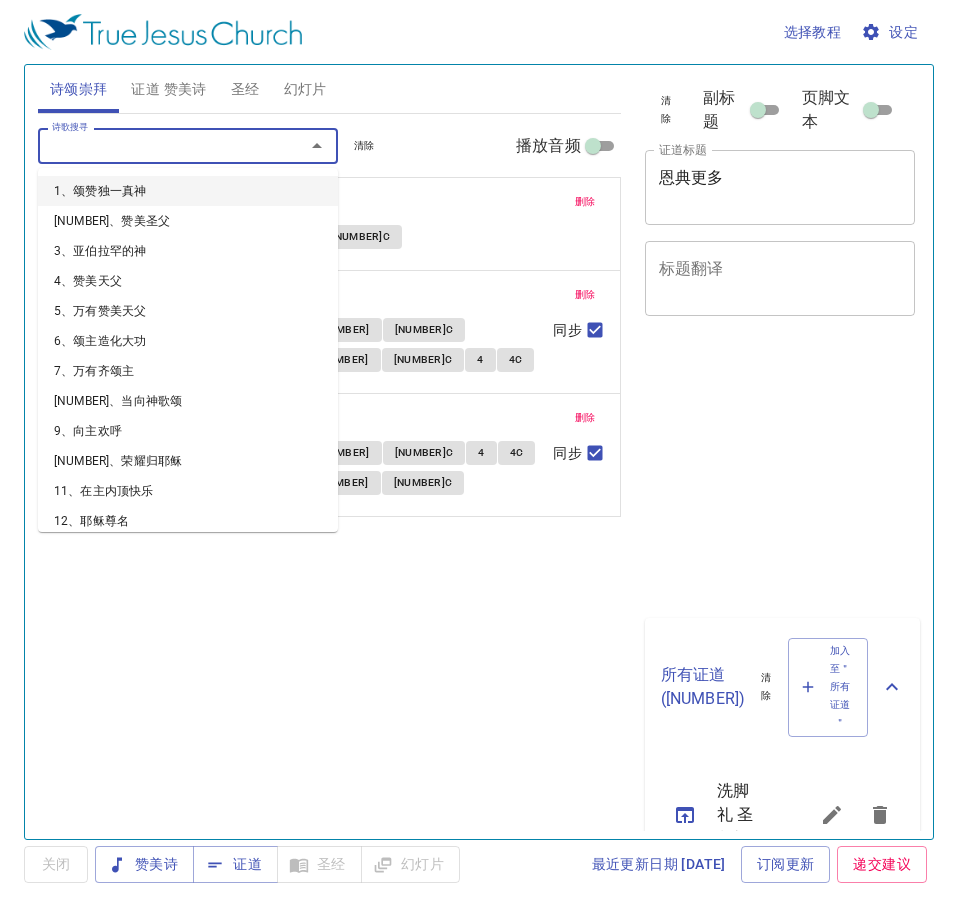 scroll, scrollTop: 0, scrollLeft: 0, axis: both 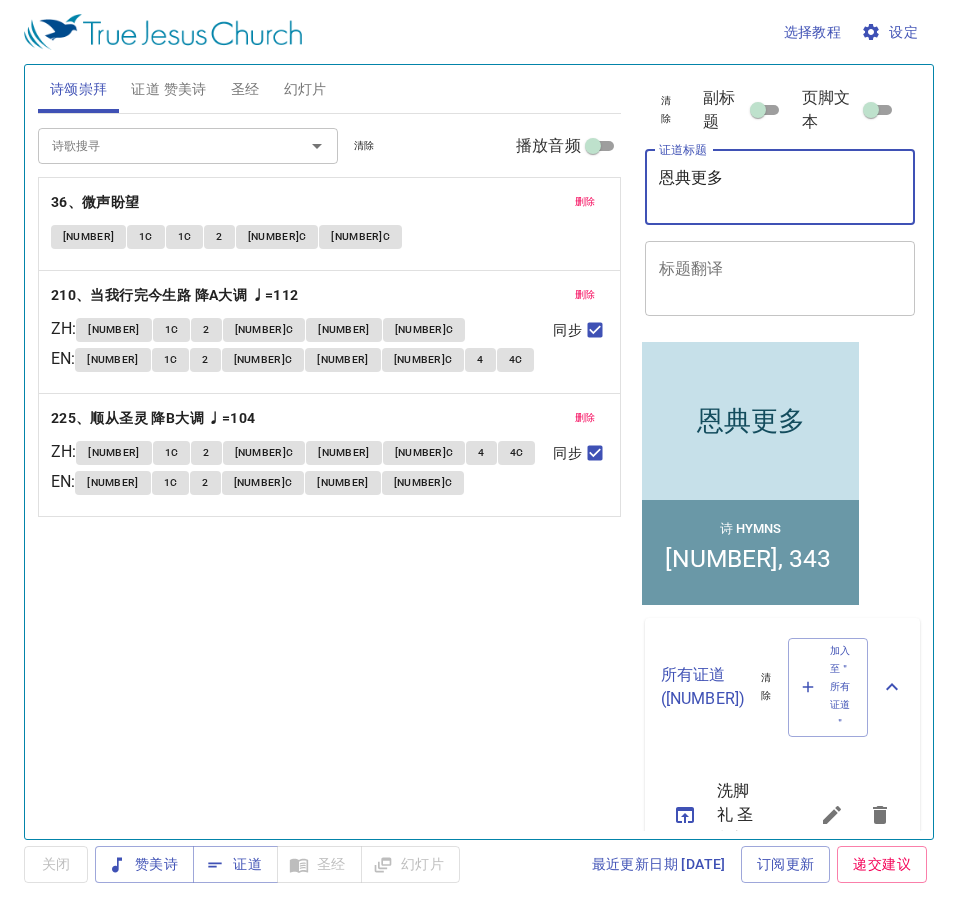 click on "恩典更多" at bounding box center [780, 187] 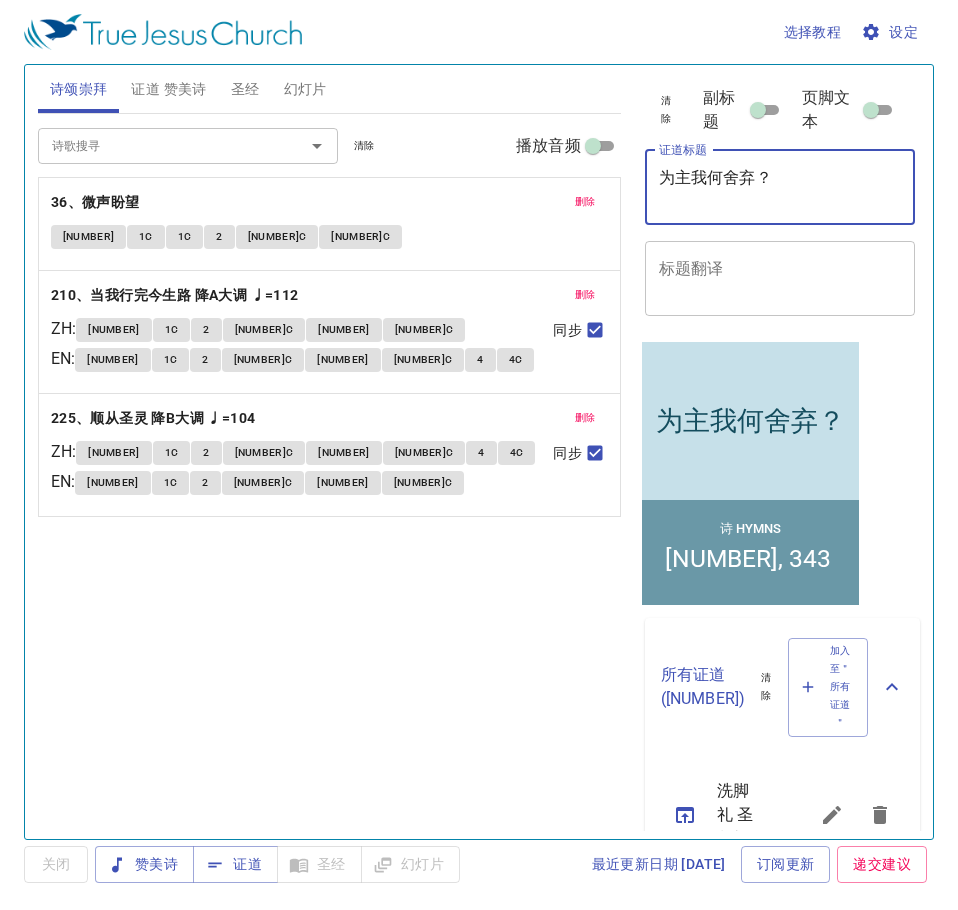 type on "为主我何舍弃？" 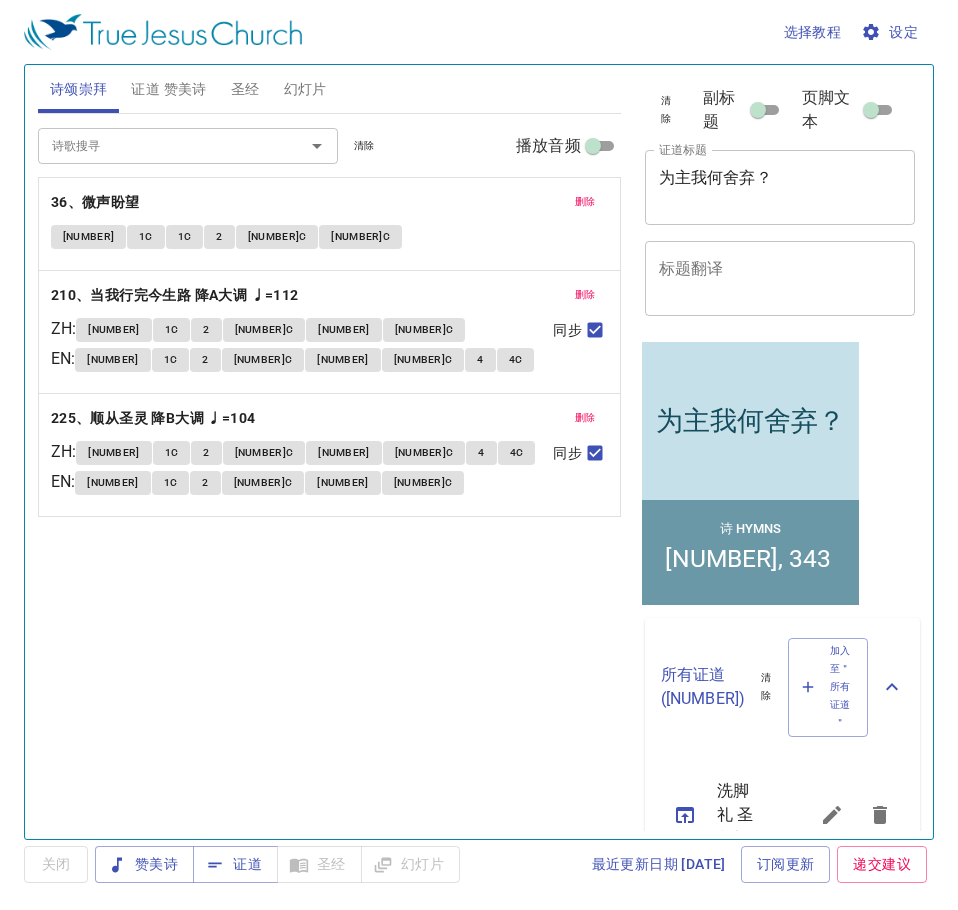 click on "诗歌搜寻 诗歌搜寻   清除 播放音频 删除 36、微声盼望   1 1C 1C 2 2C 2C 删除 210、当我行完今生路 降A大调 ♩=112   ZH :   1 1C 2 2C 3 3C EN :   1 1C 2 2C 3 3C 4 4C 同步 删除 225、顺从圣灵 降B大调 ♩=104   ZH :   1 1C 2 2C 3 3C 4 4C EN :   1 1C 2 2C 3 3C 同步" at bounding box center [329, 468] 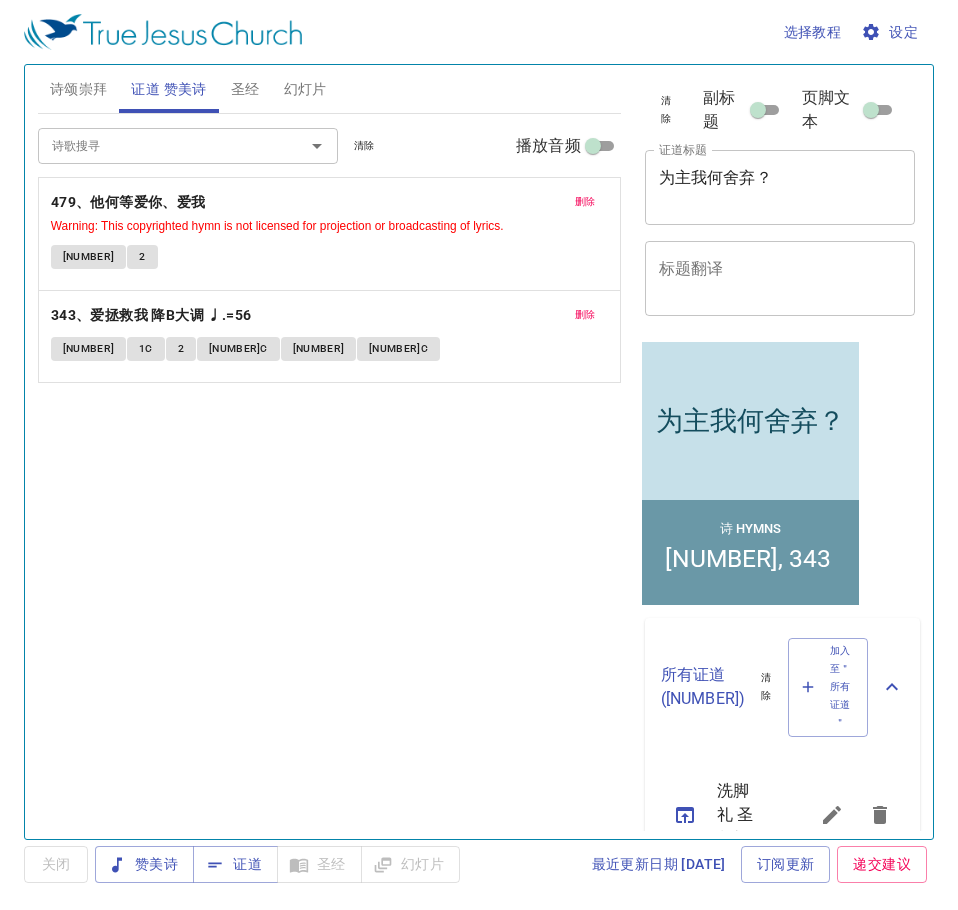 click on "删除" at bounding box center [0, 0] 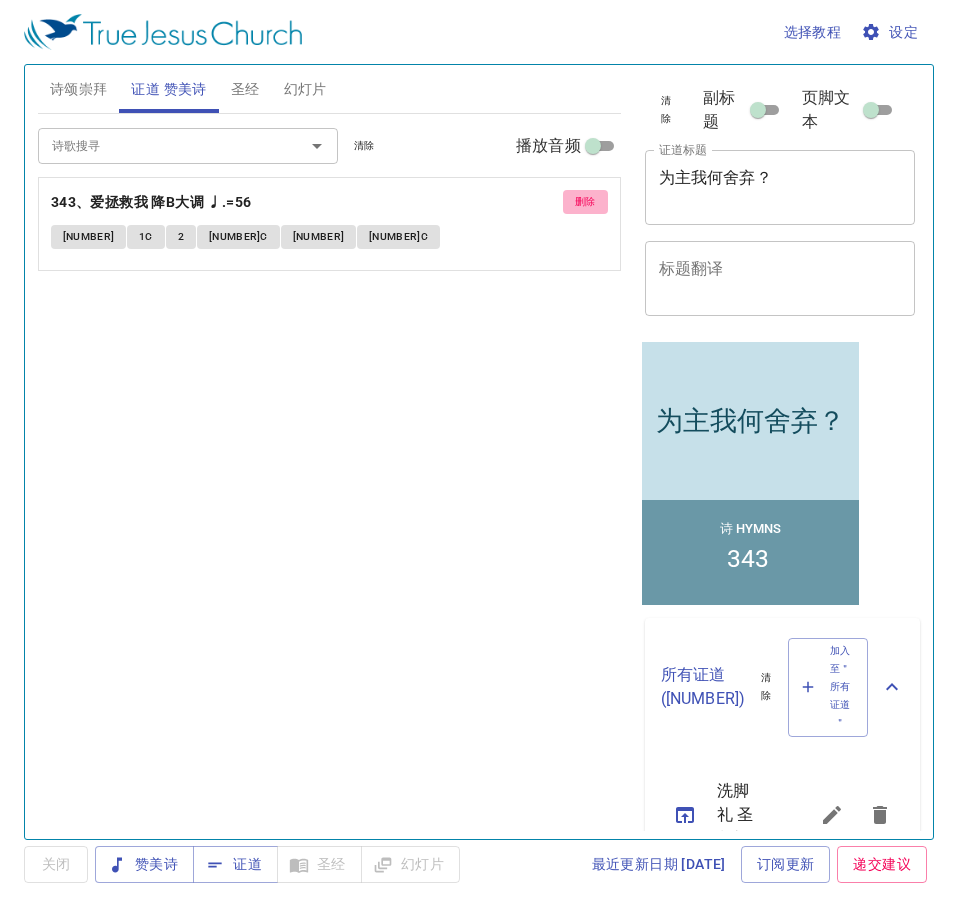 click on "删除" at bounding box center (0, 0) 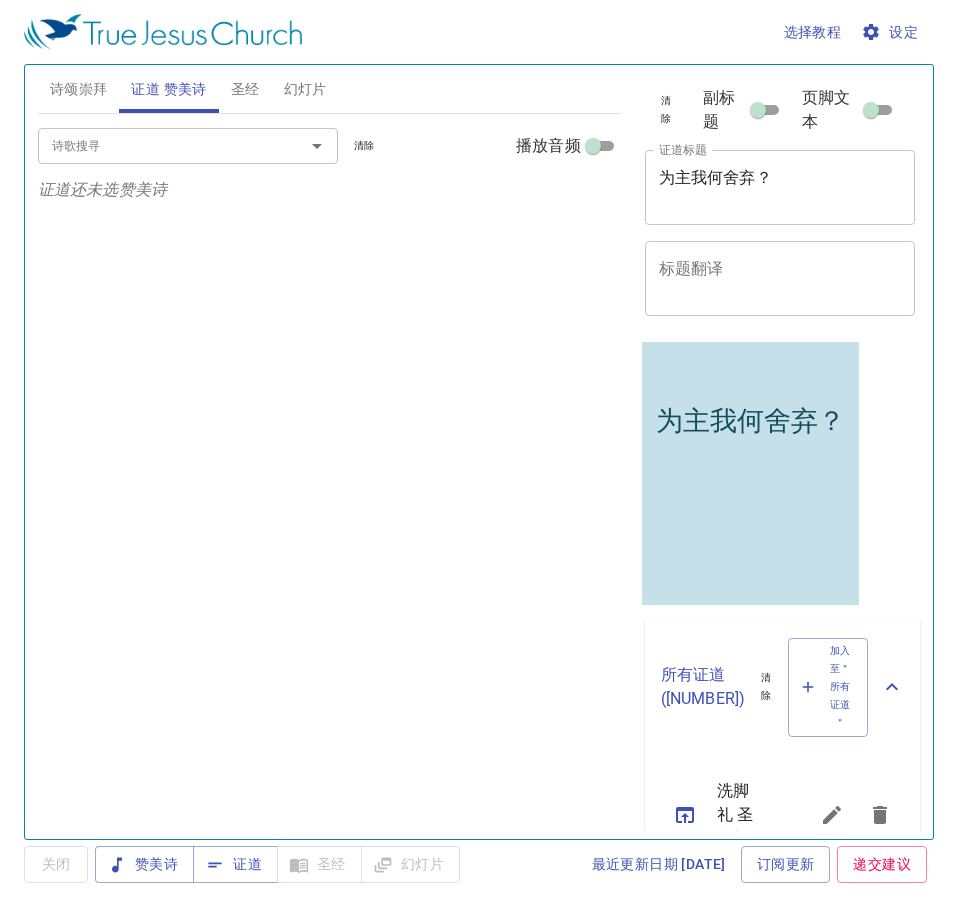 click on "诗歌搜寻" at bounding box center (158, 145) 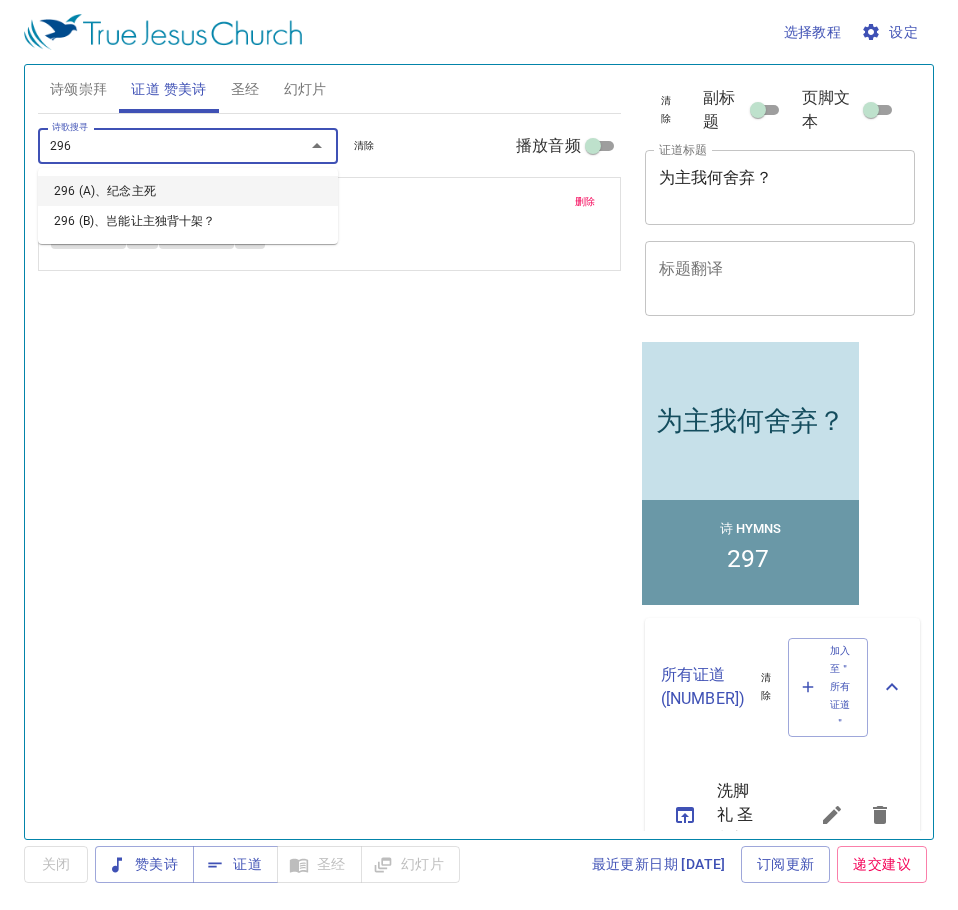click on "296 (A)、纪念主死" at bounding box center (188, 191) 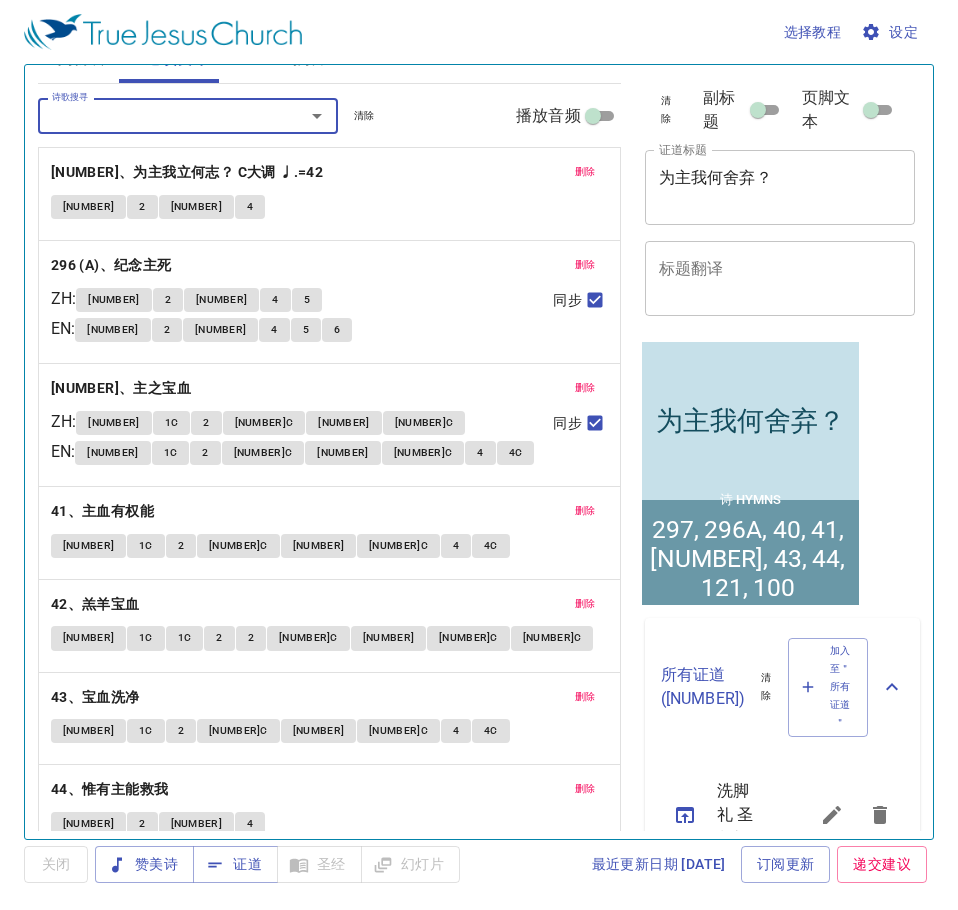 scroll, scrollTop: 0, scrollLeft: 0, axis: both 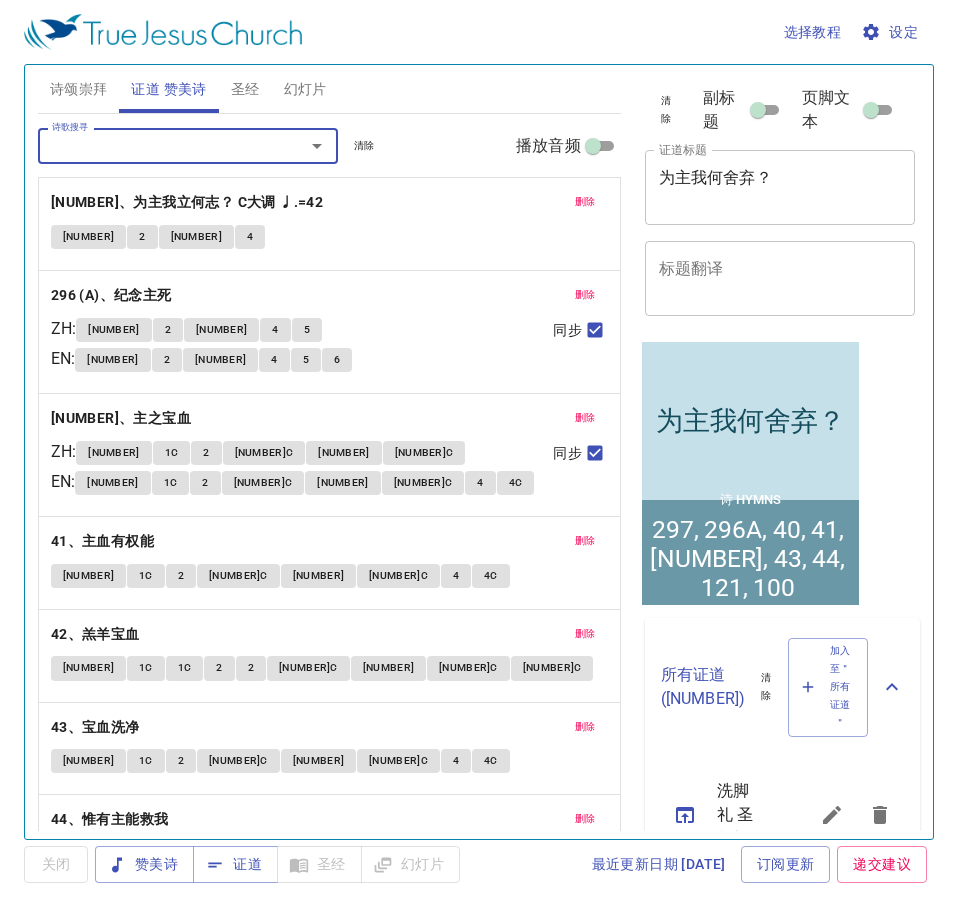 click on "诗颂崇拜" at bounding box center [79, 89] 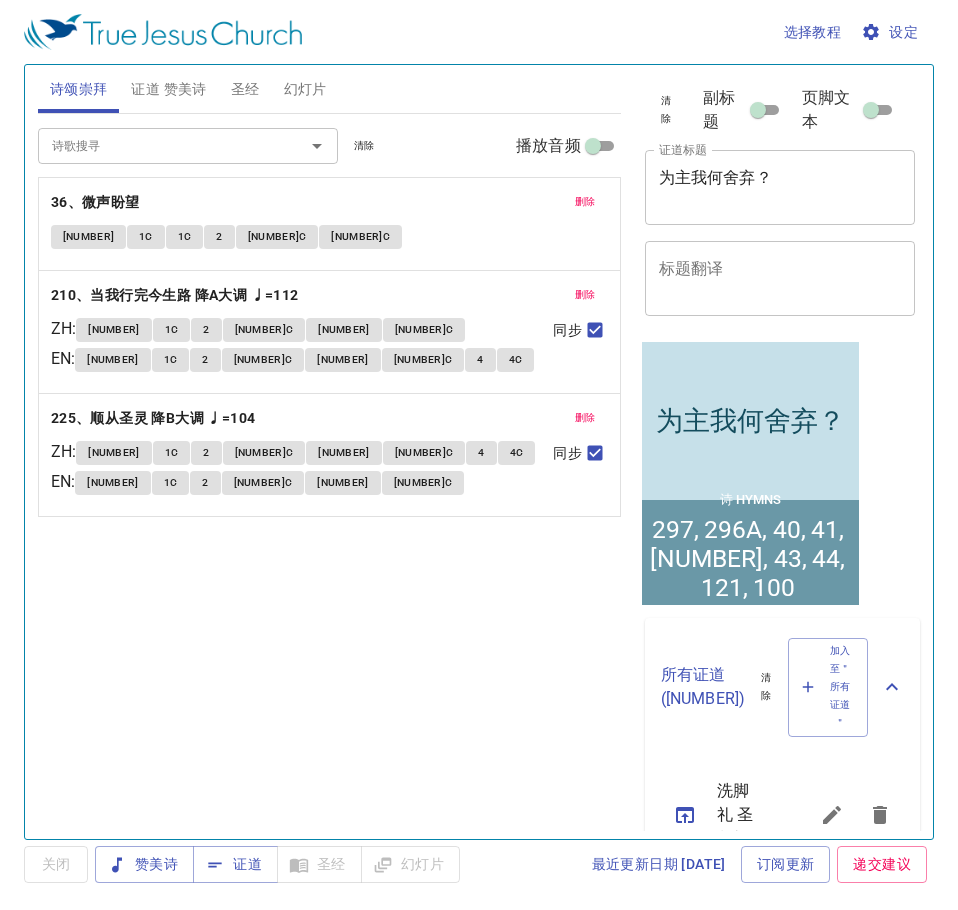 click on "诗歌搜寻" at bounding box center (158, 145) 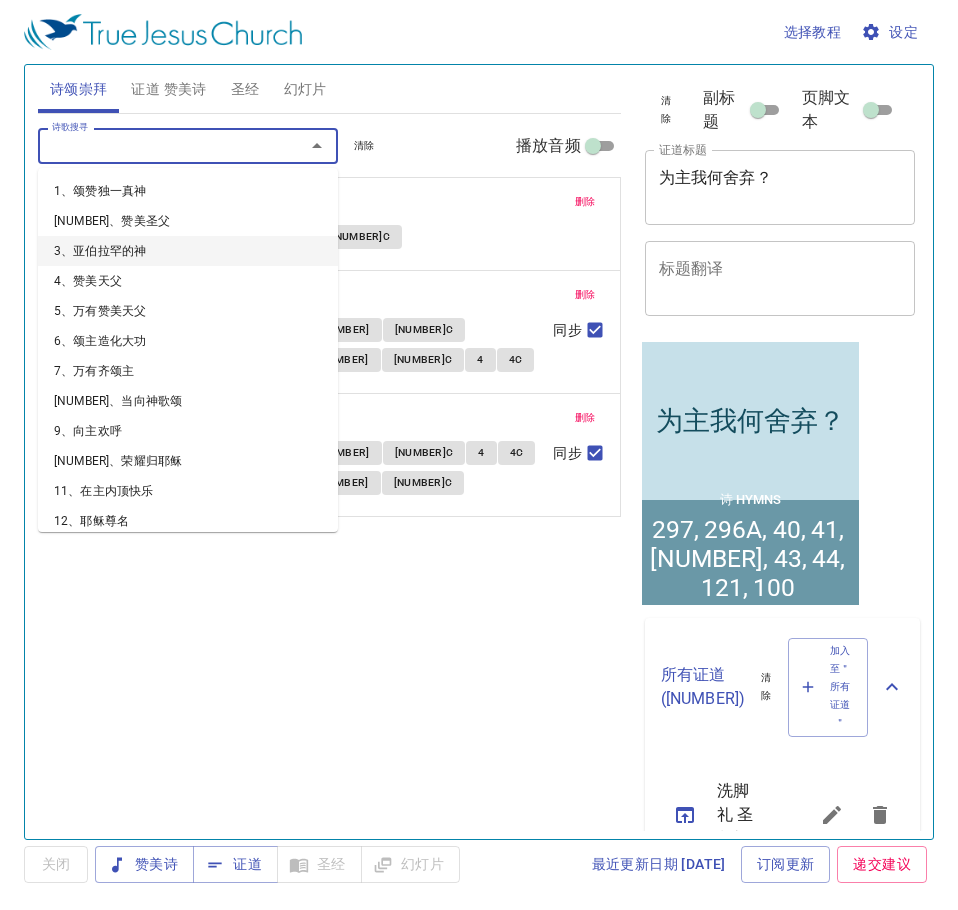 click on "删除" at bounding box center [585, 202] 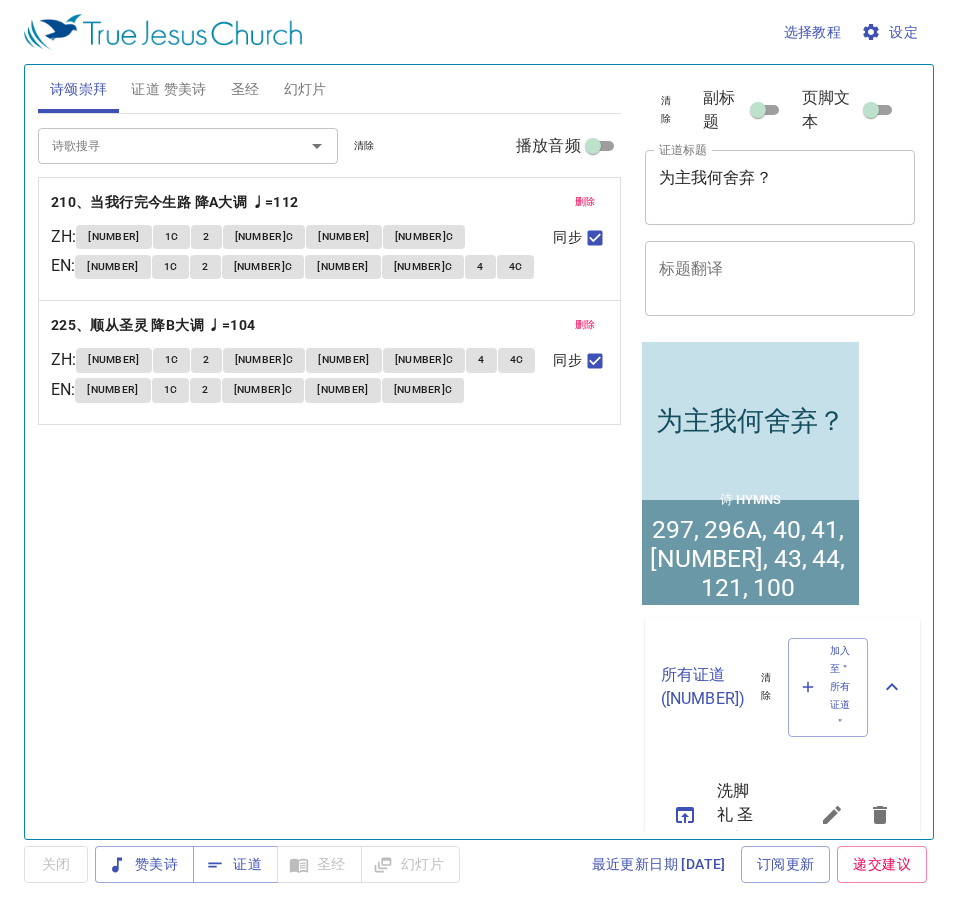 click on "删除" at bounding box center (585, 202) 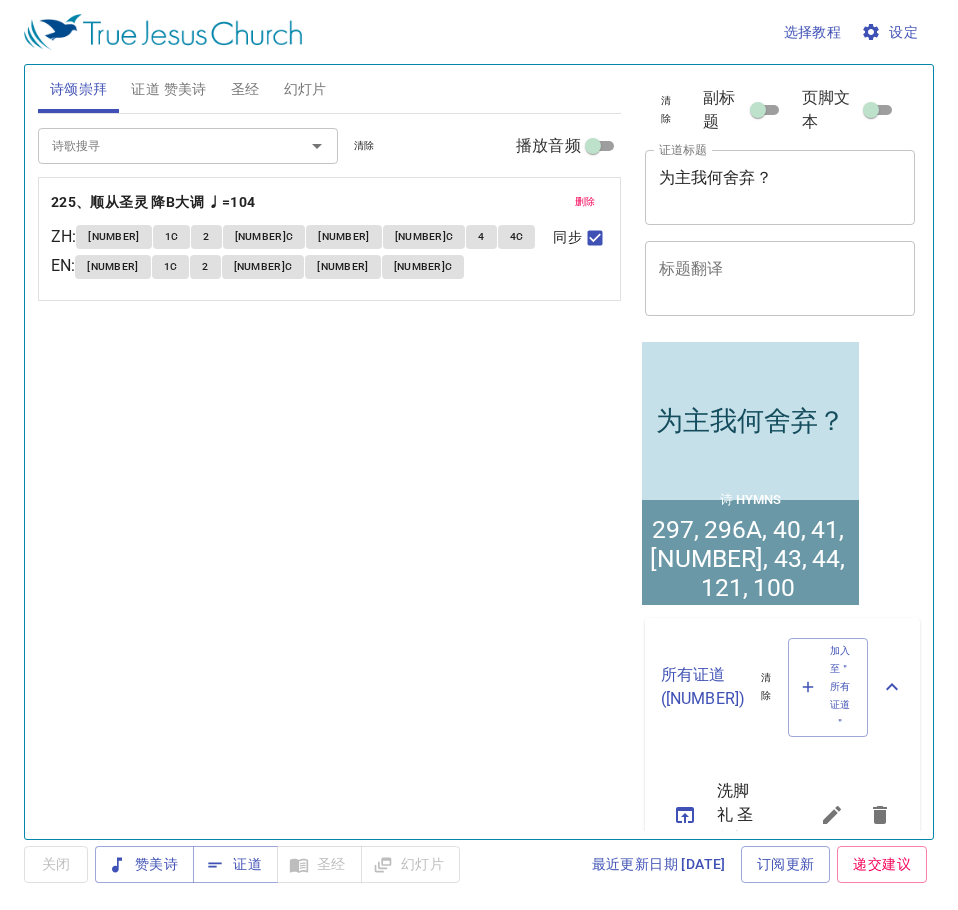 click on "删除" at bounding box center (585, 202) 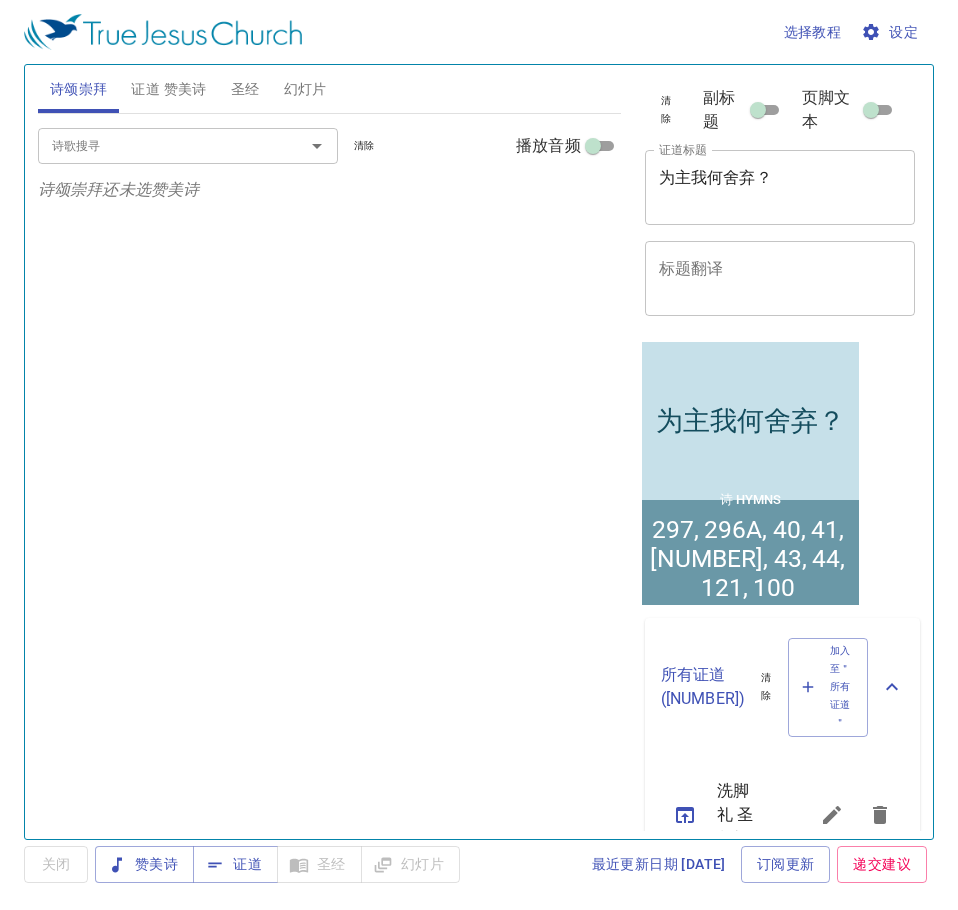click on "诗歌搜寻 诗歌搜寻   清除 播放音频 诗颂崇拜还未选赞美诗" at bounding box center (329, 468) 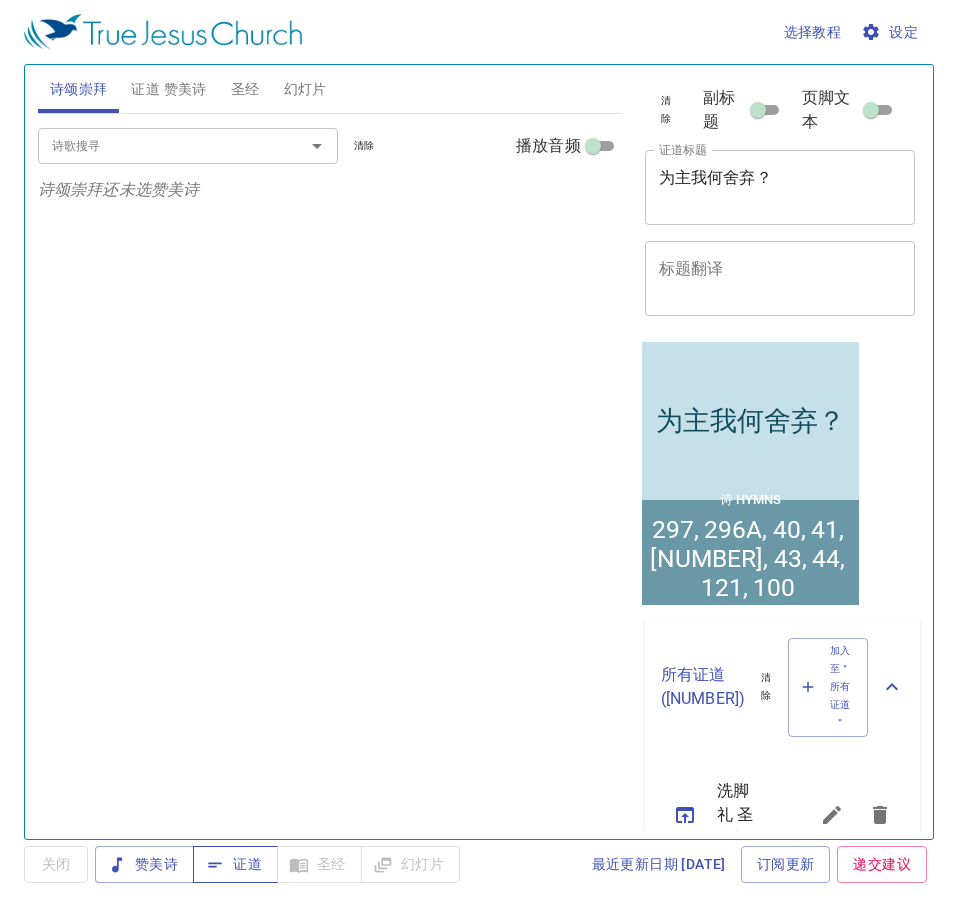 click on "证道" at bounding box center (144, 864) 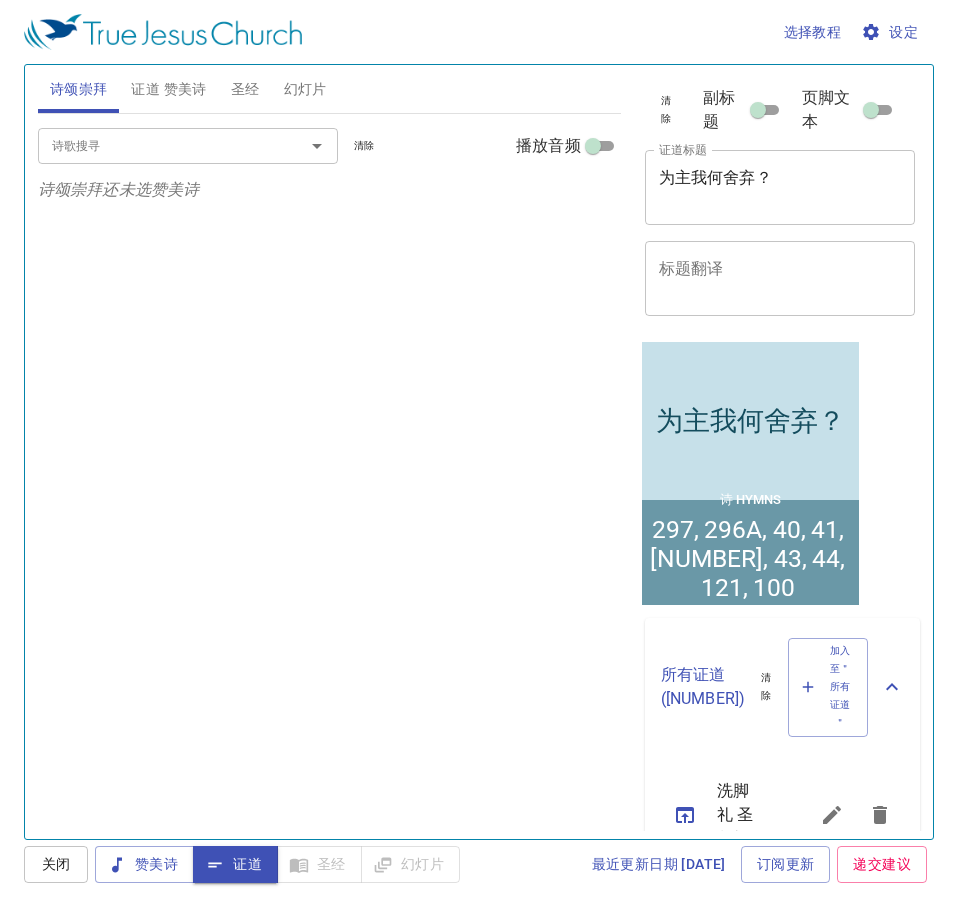 click on "赞美诗 证道 圣经 幻灯片" at bounding box center [277, 864] 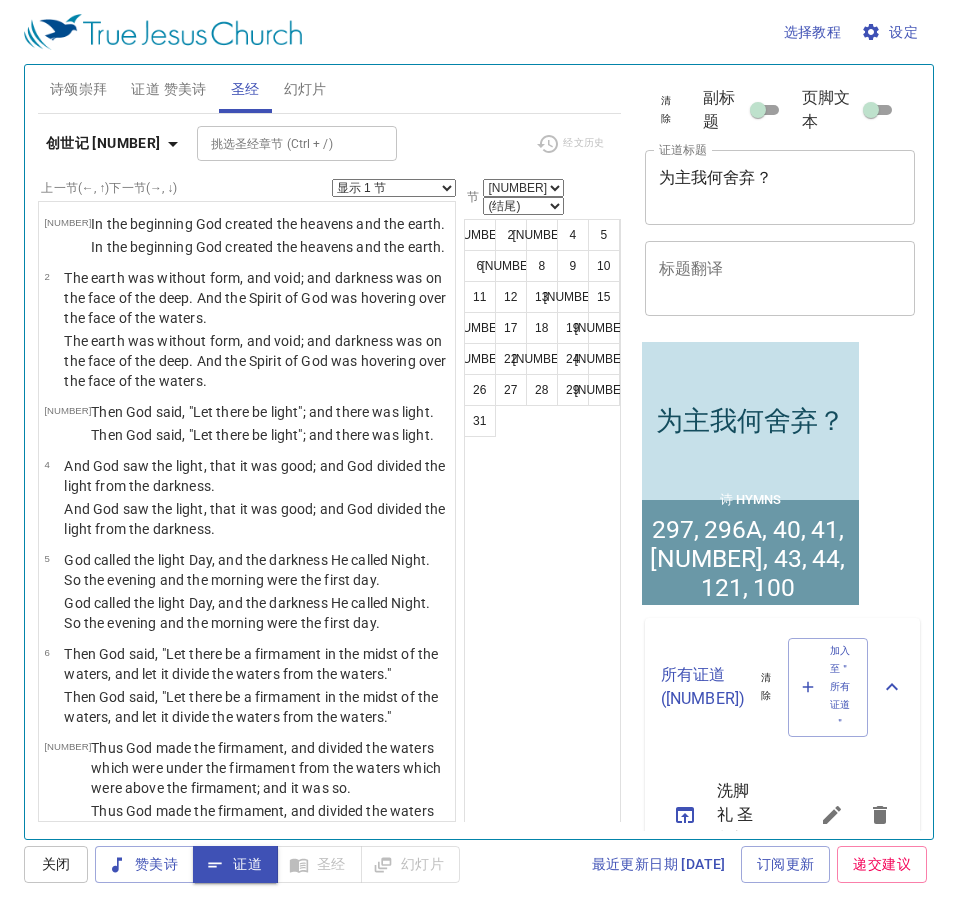 click at bounding box center [173, 144] 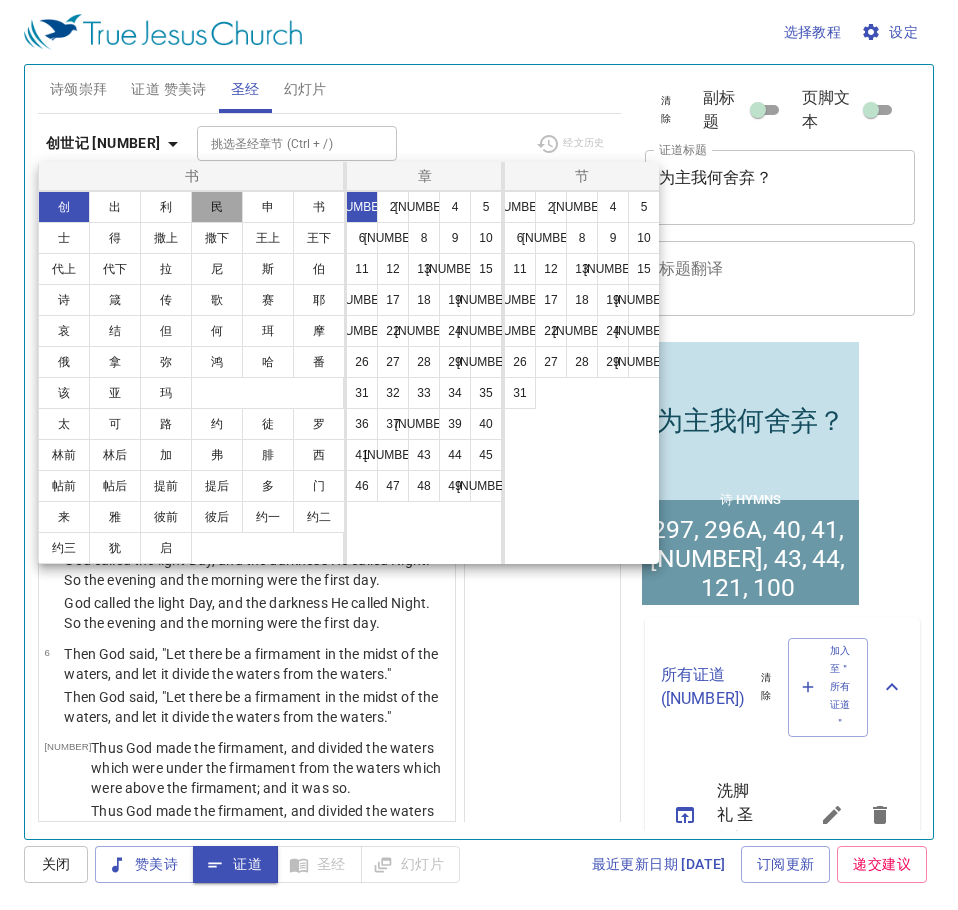 click on "民" at bounding box center [217, 207] 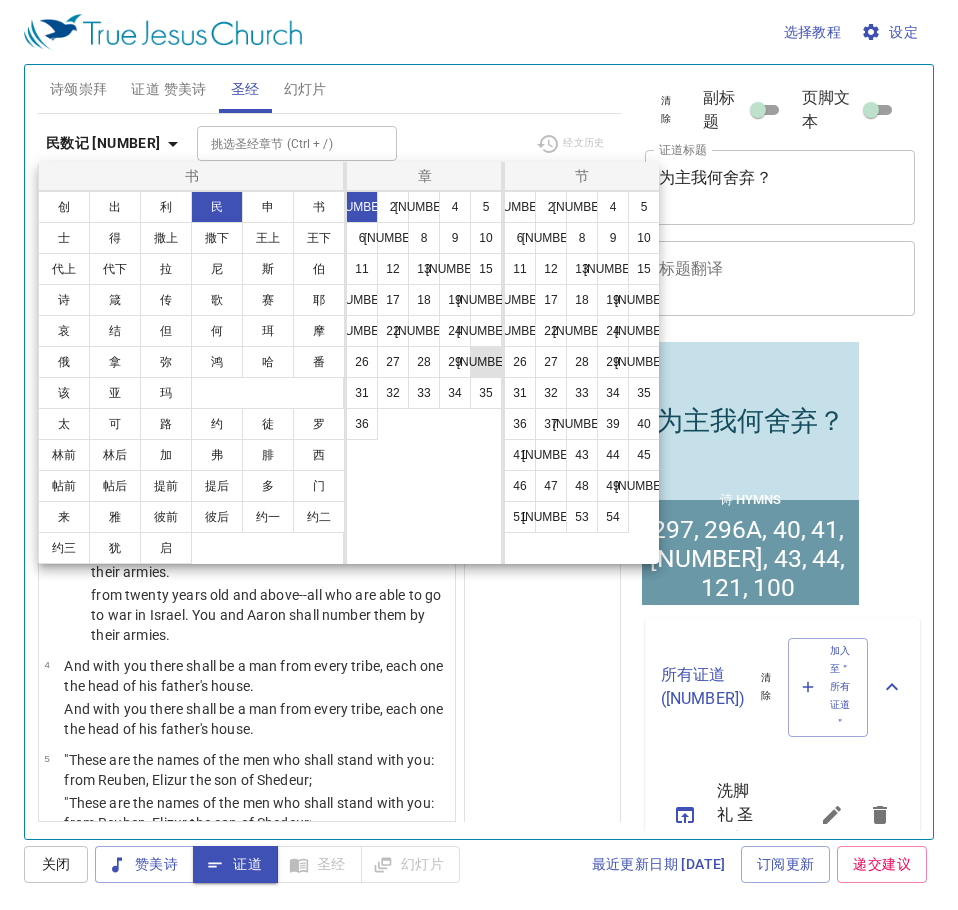 click on "30" at bounding box center [486, 362] 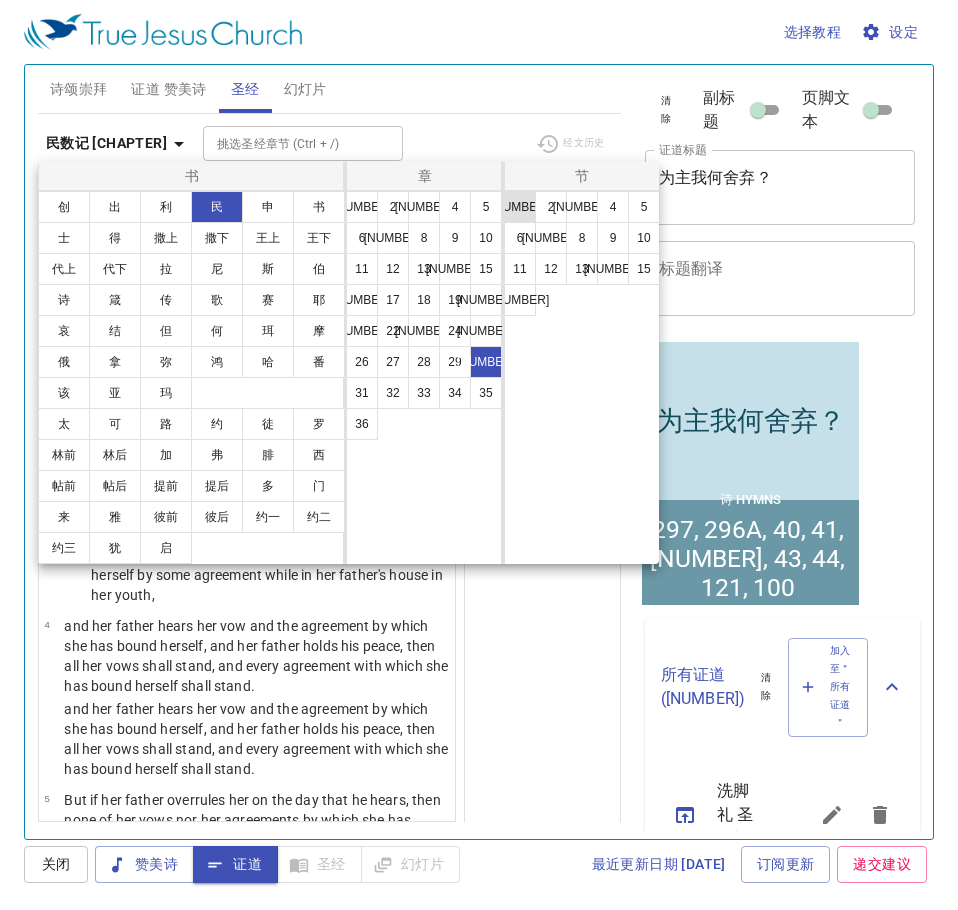 click on "1" at bounding box center (520, 207) 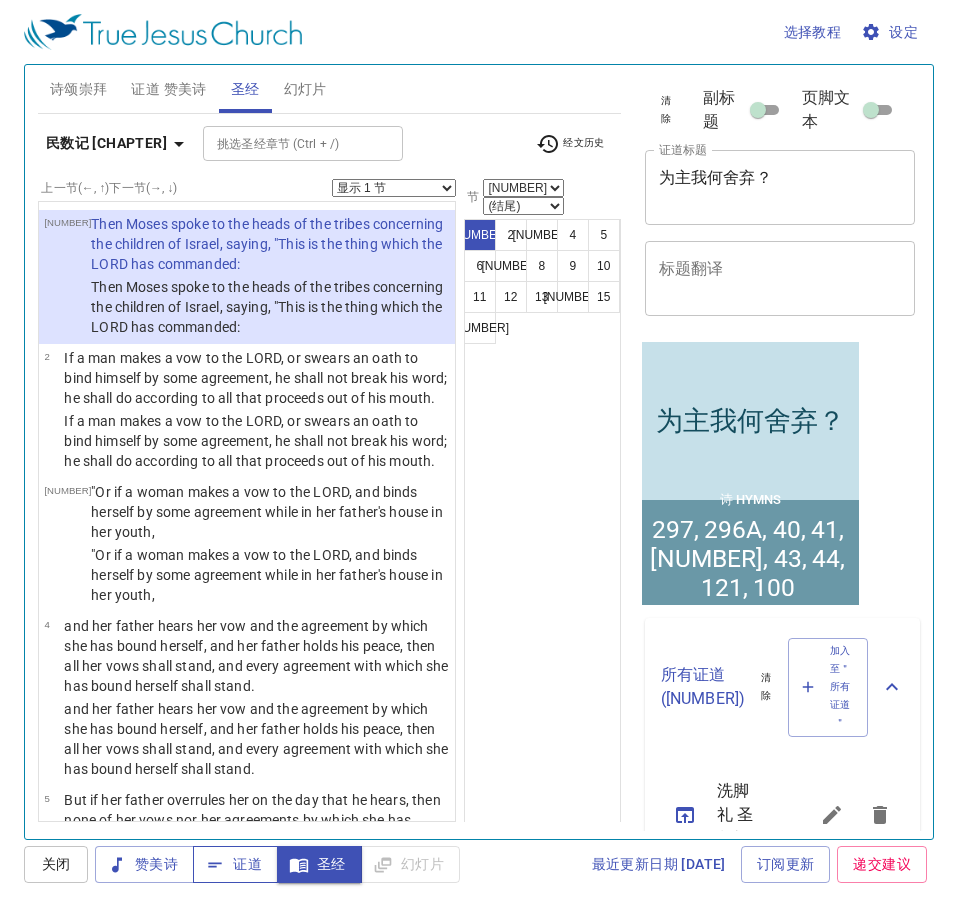 click on "证道" at bounding box center [144, 864] 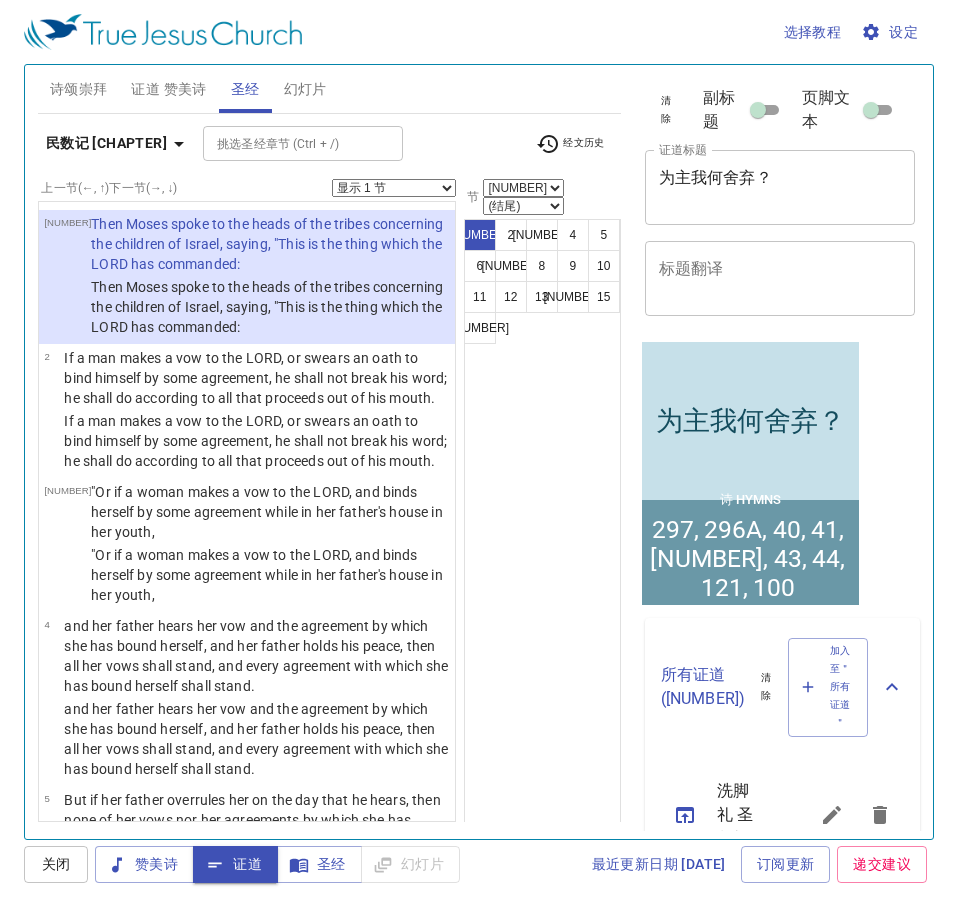 click on "诗颂崇拜" at bounding box center [79, 89] 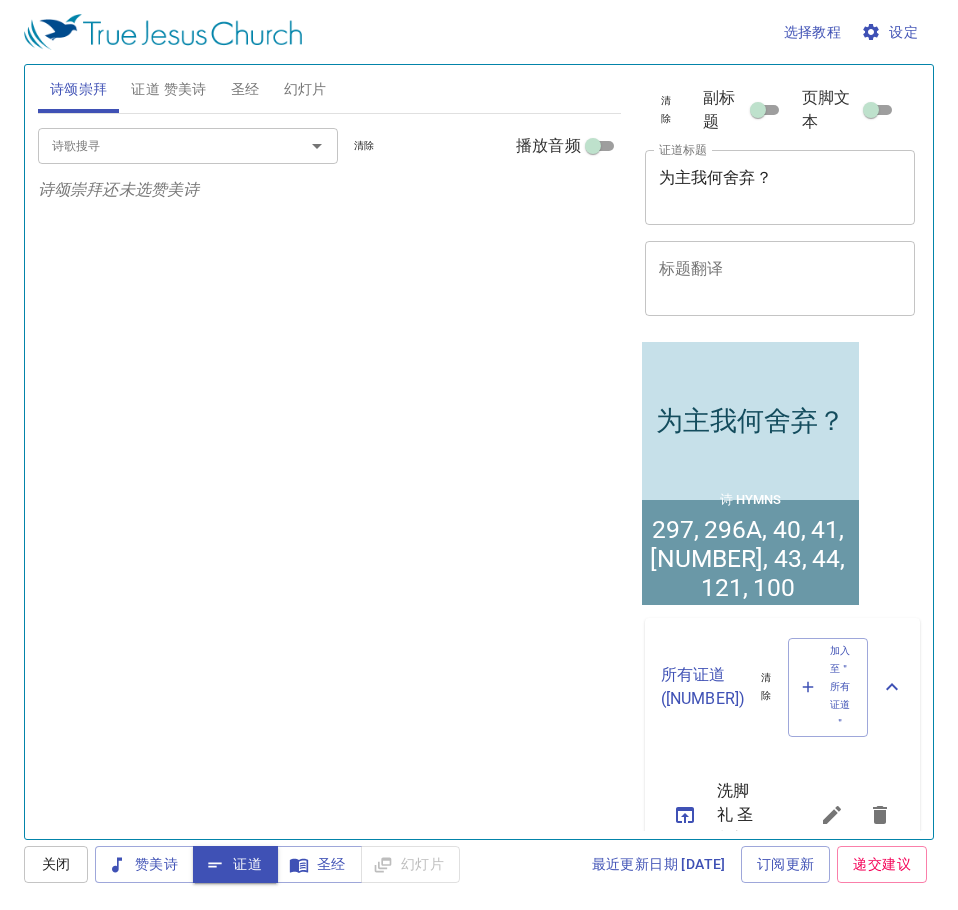 click on "证道 赞美诗" at bounding box center [168, 89] 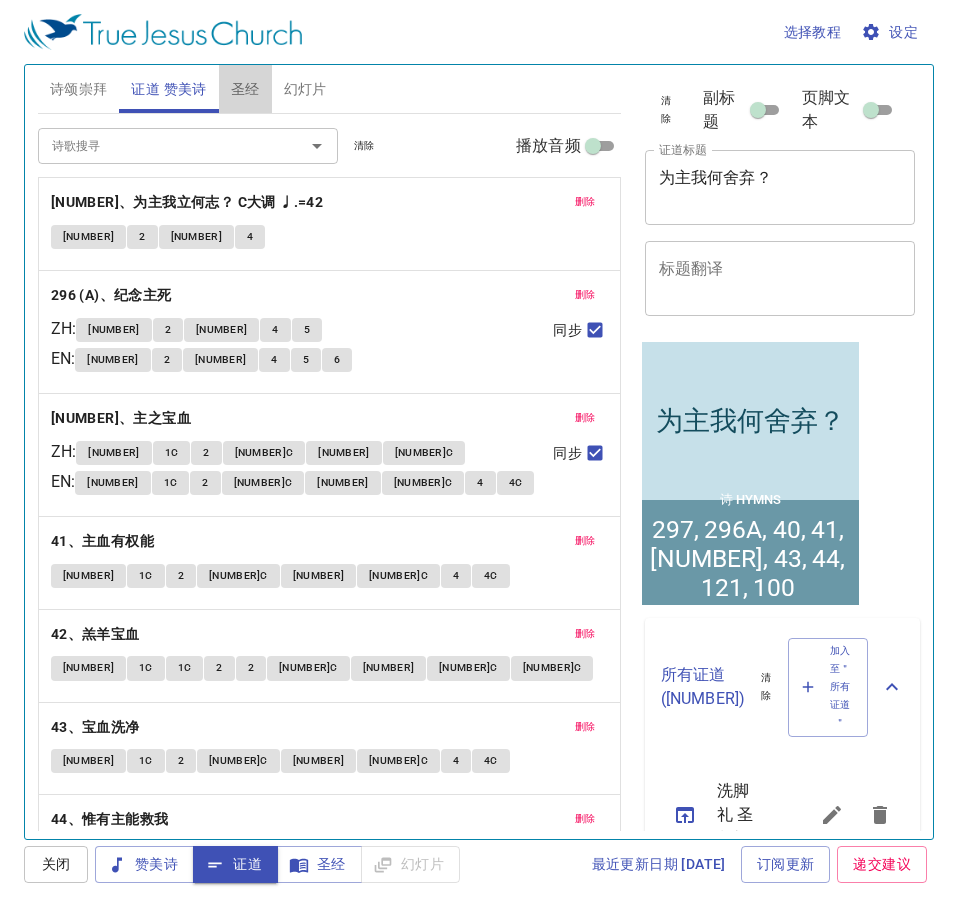 click on "圣经" at bounding box center [245, 89] 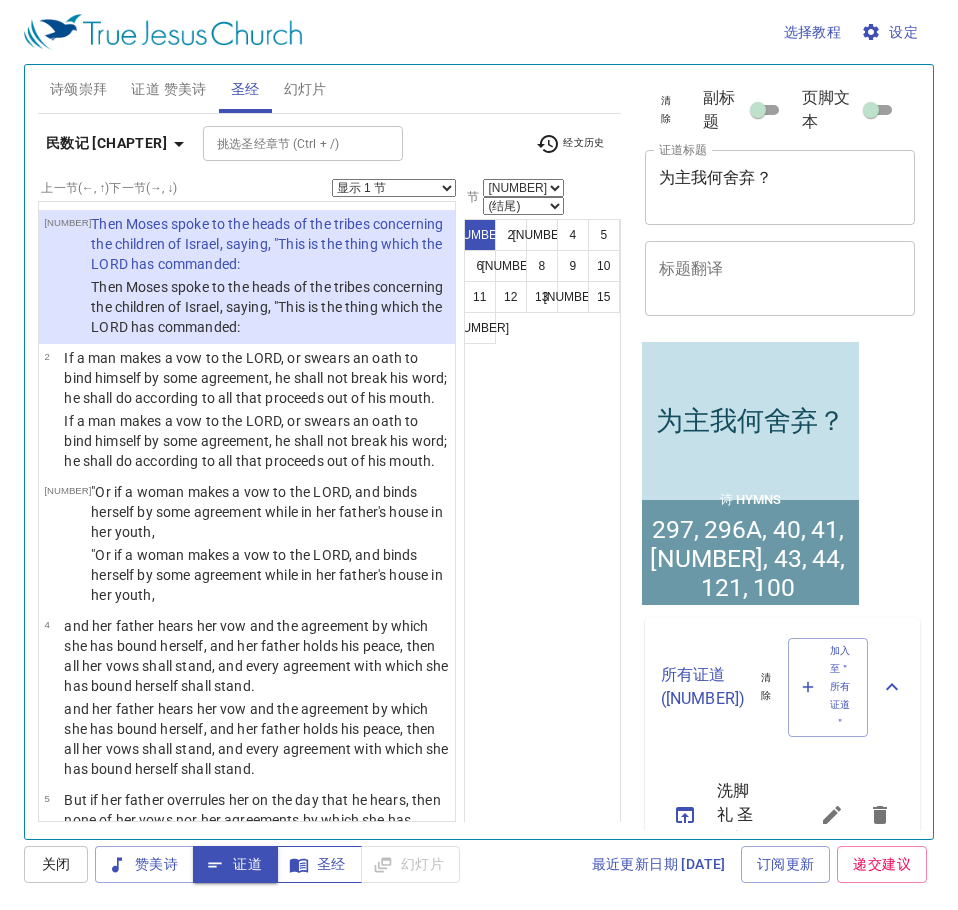 click at bounding box center [117, 865] 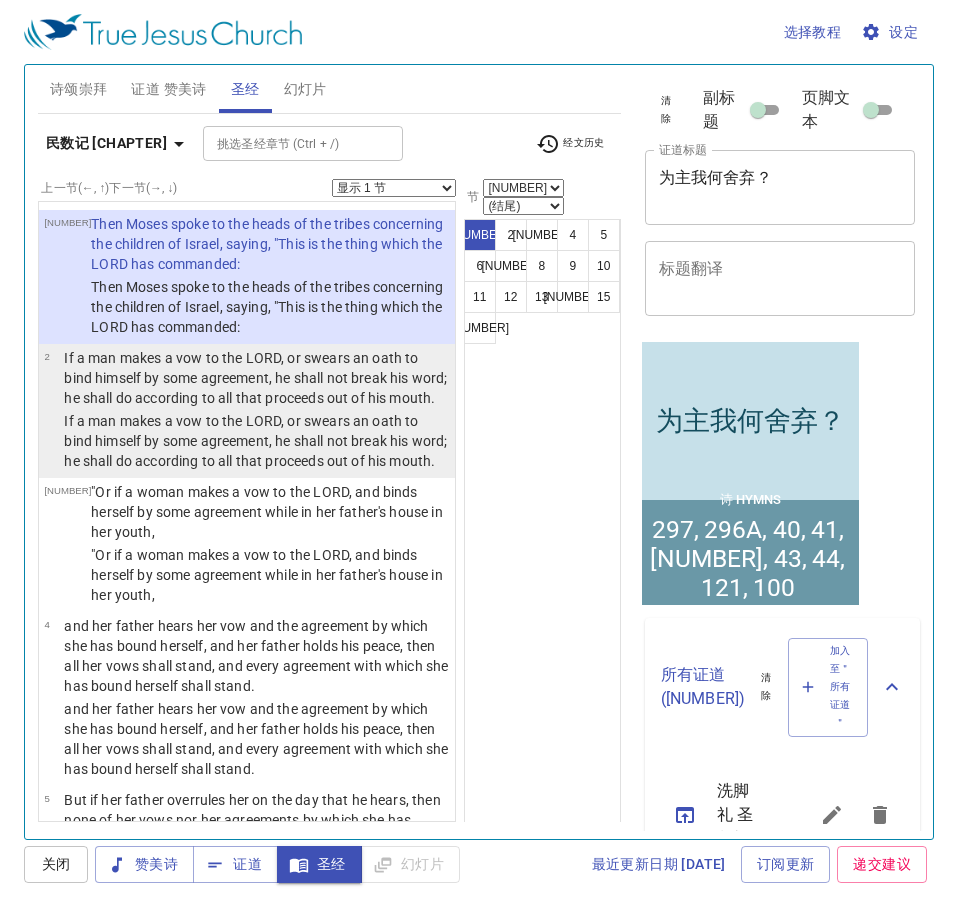 type 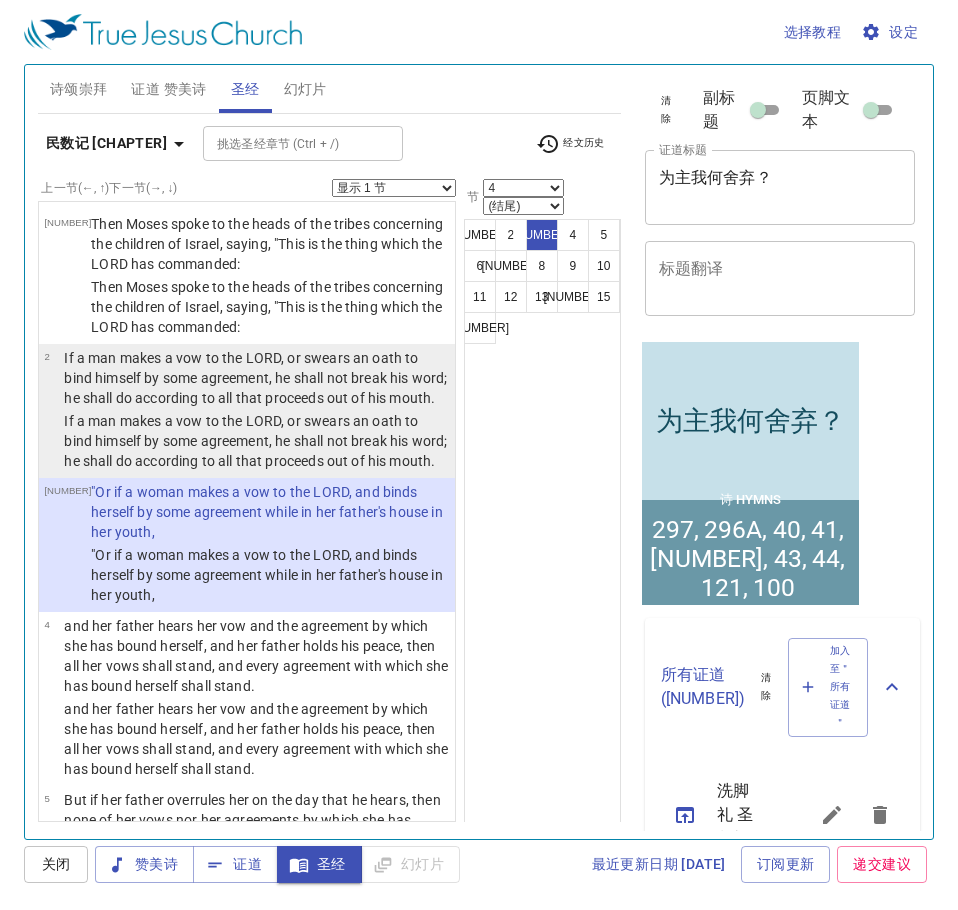 scroll, scrollTop: 228, scrollLeft: 0, axis: vertical 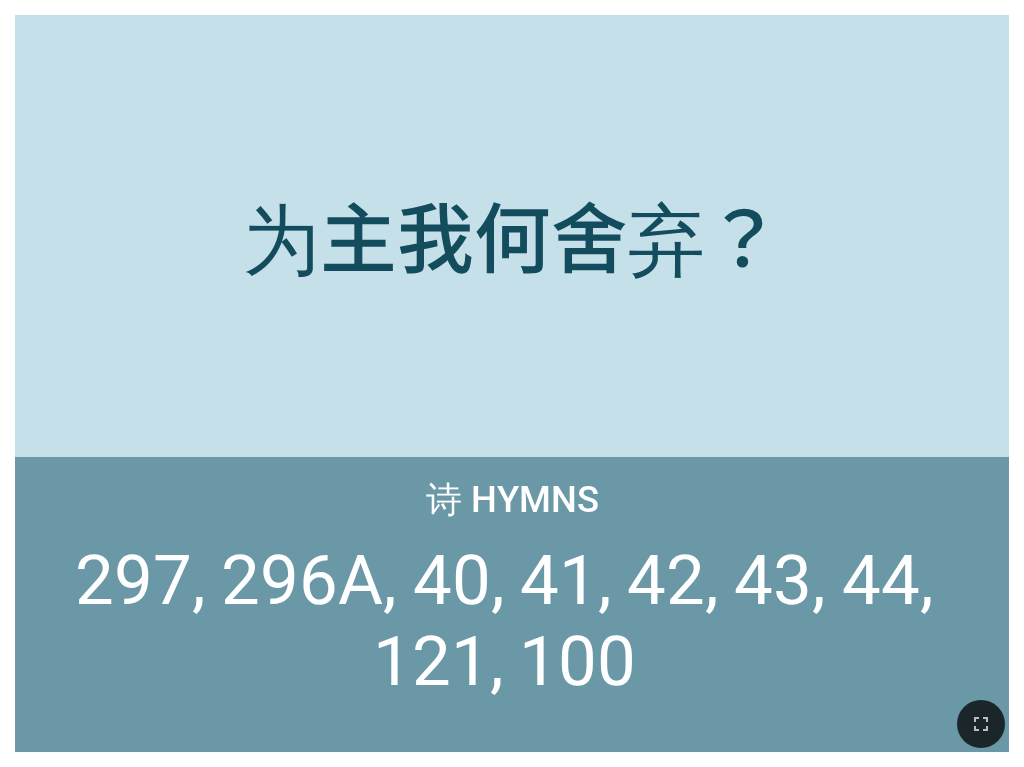 click at bounding box center [512, 724] 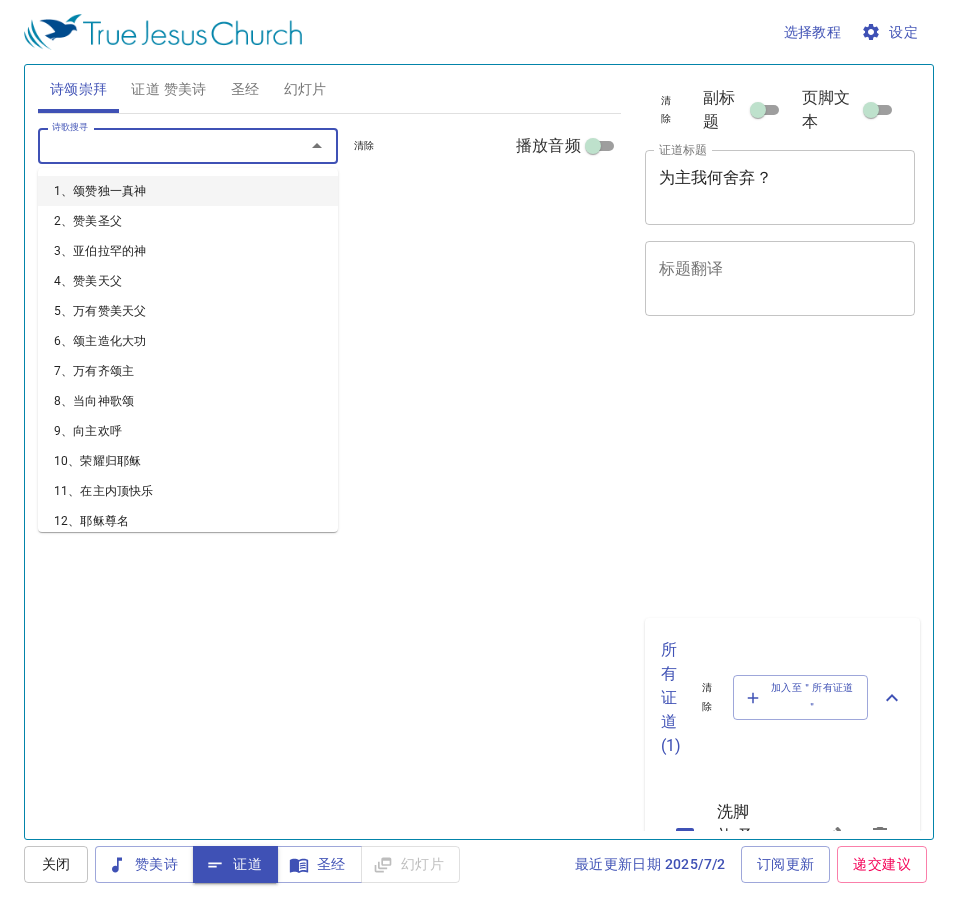 scroll, scrollTop: 0, scrollLeft: 0, axis: both 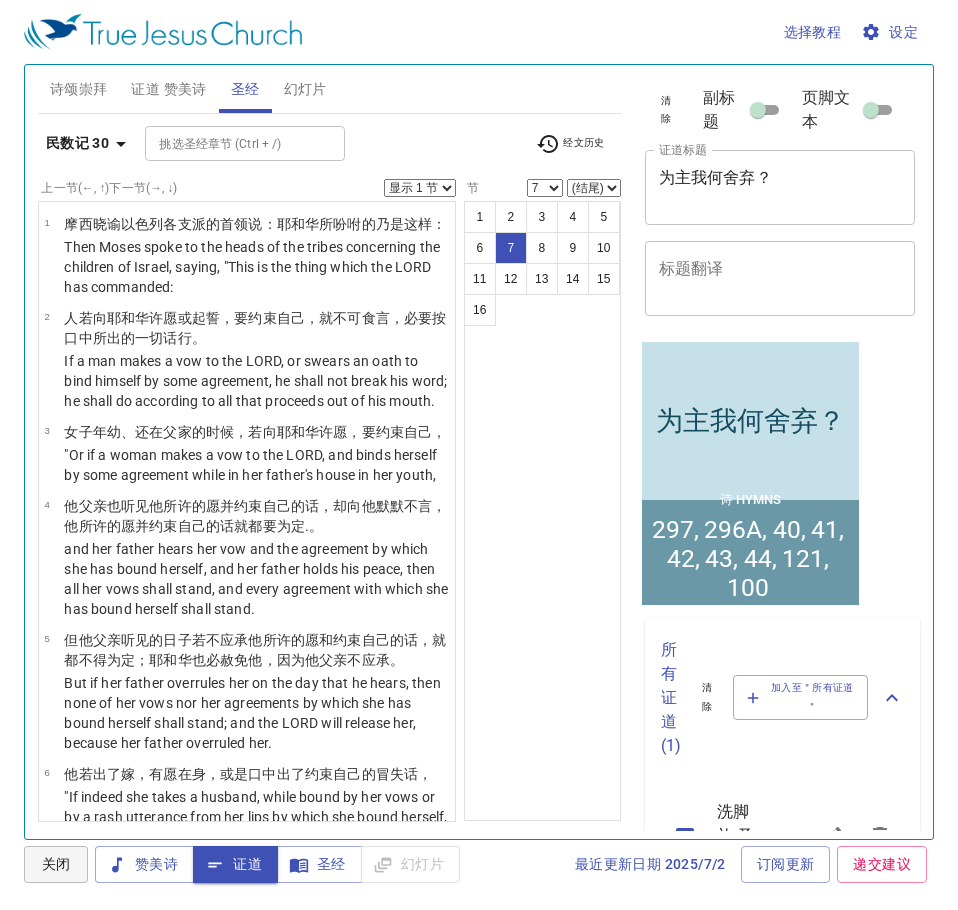 type 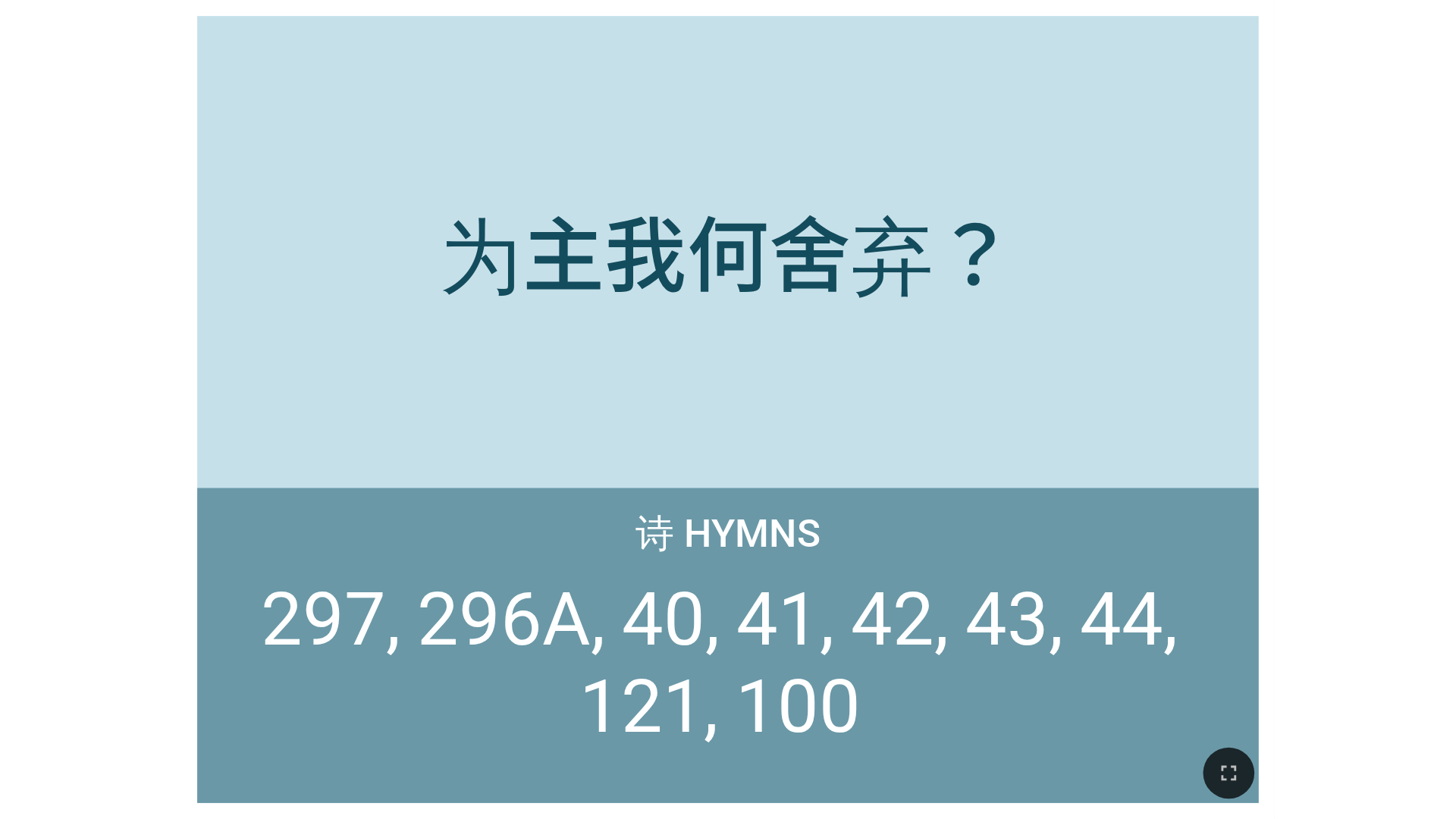 scroll, scrollTop: 0, scrollLeft: 0, axis: both 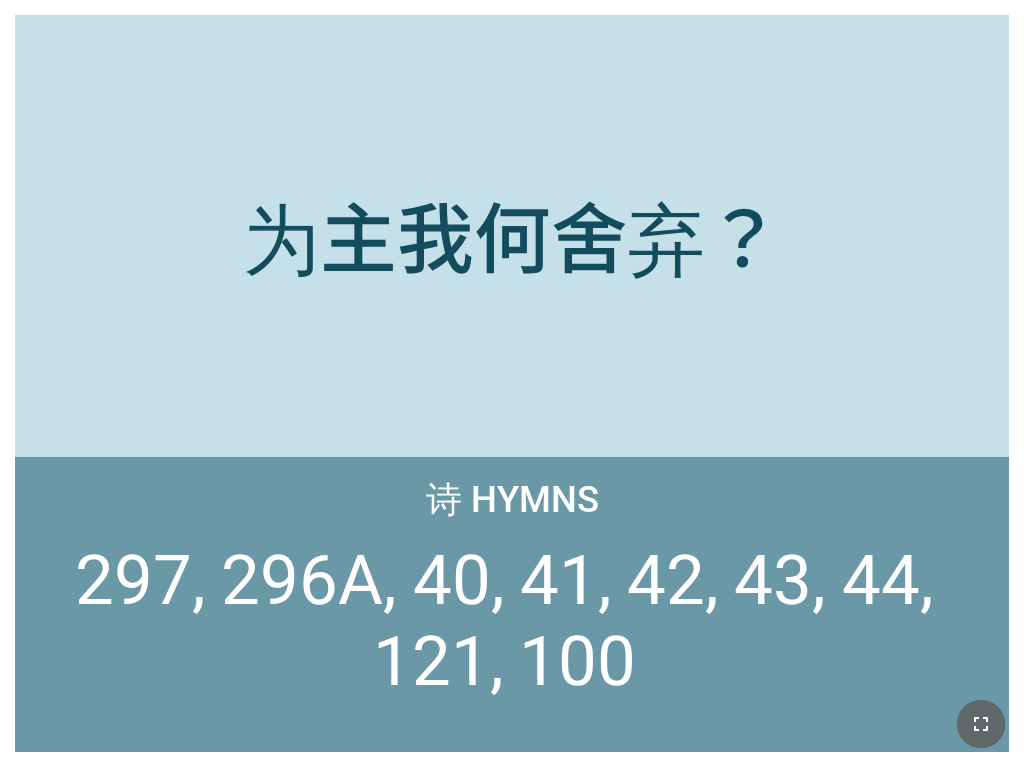 click at bounding box center [981, 724] 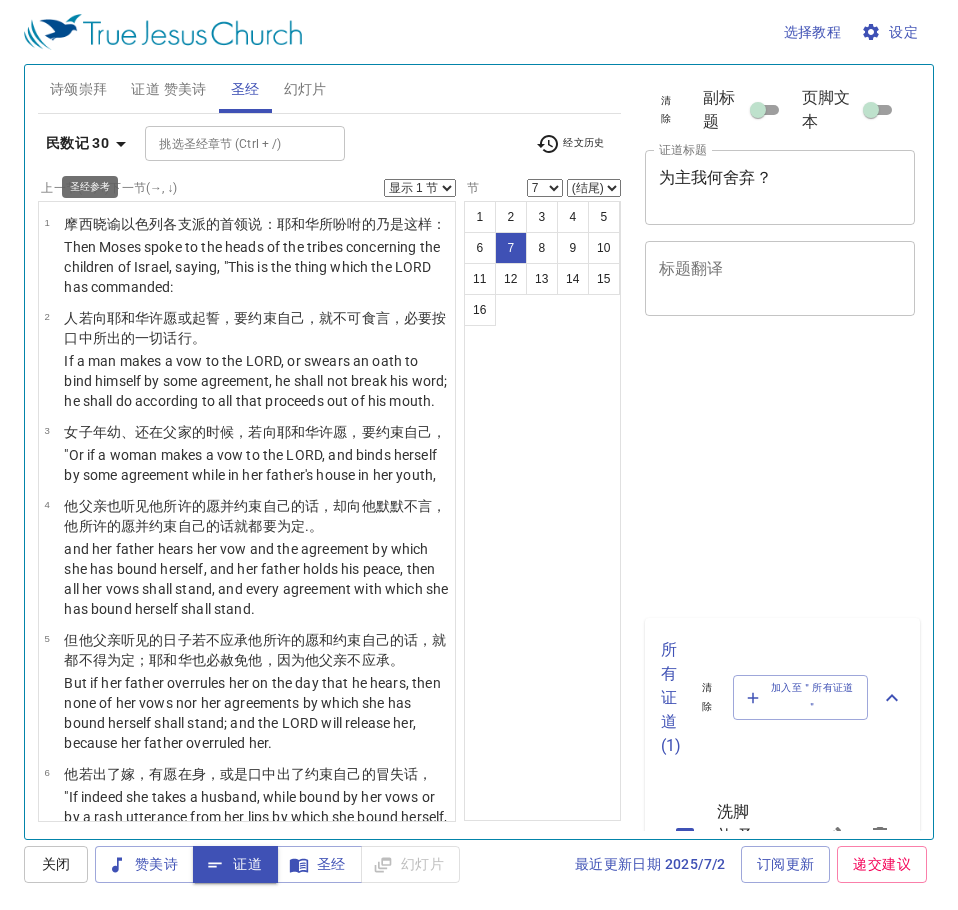 scroll, scrollTop: 0, scrollLeft: 0, axis: both 